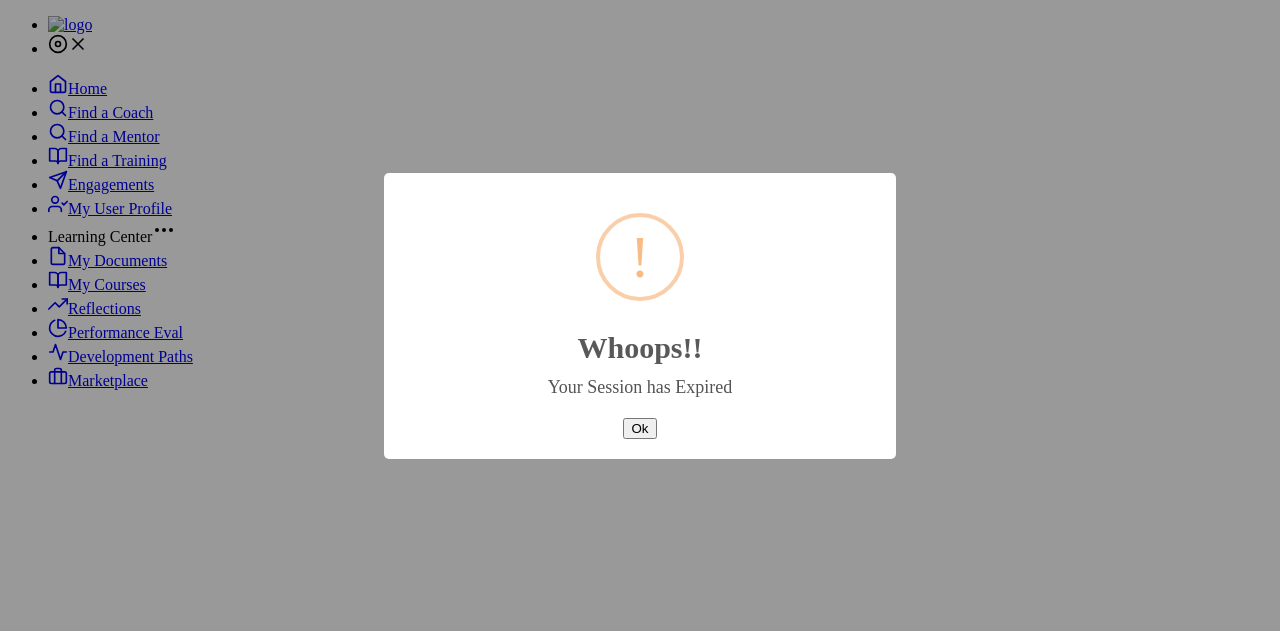 scroll, scrollTop: 0, scrollLeft: 0, axis: both 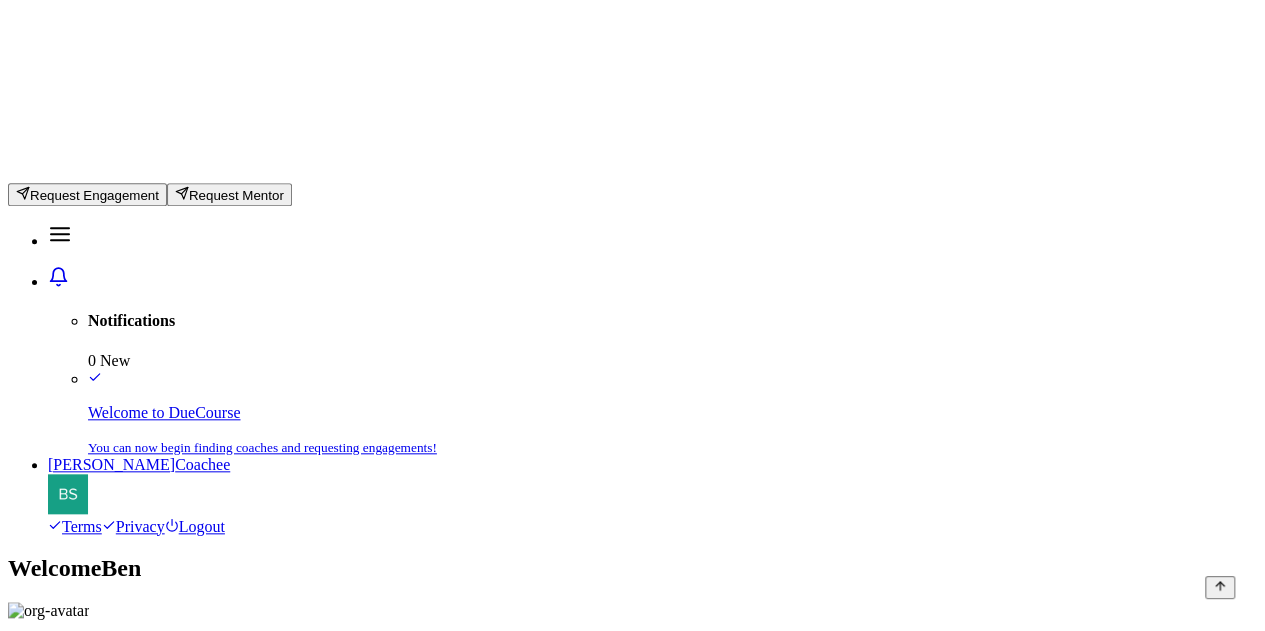 click on "Management Lab - Summer 2025" at bounding box center (111, 1432) 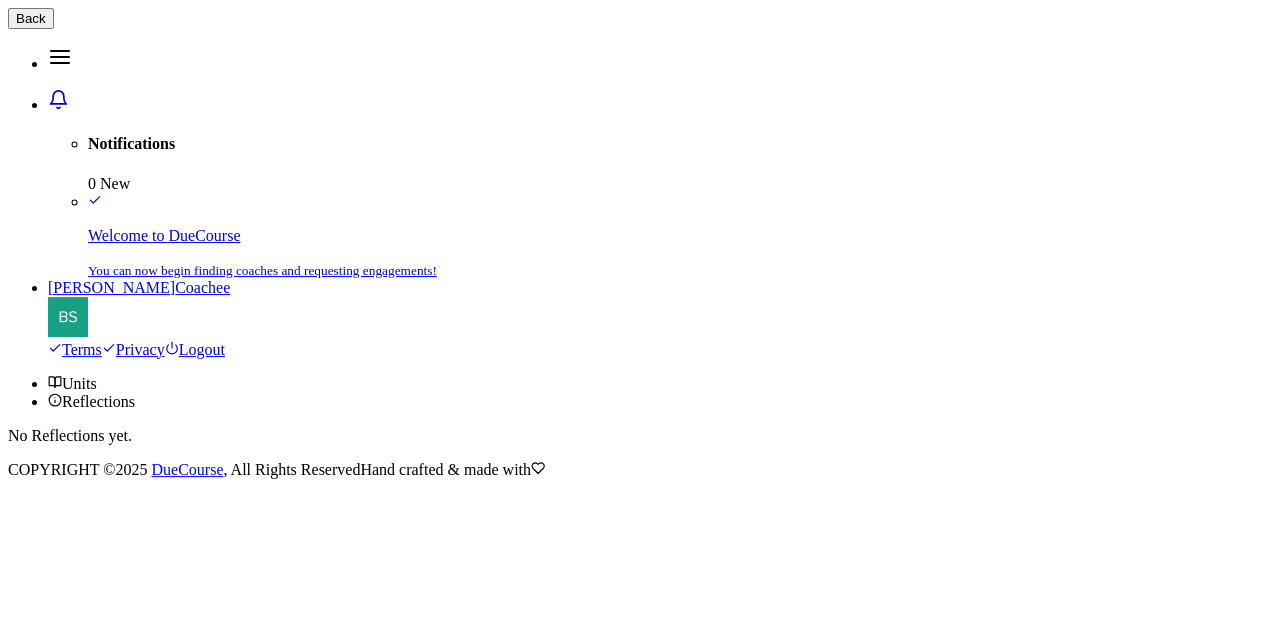 scroll, scrollTop: 0, scrollLeft: 0, axis: both 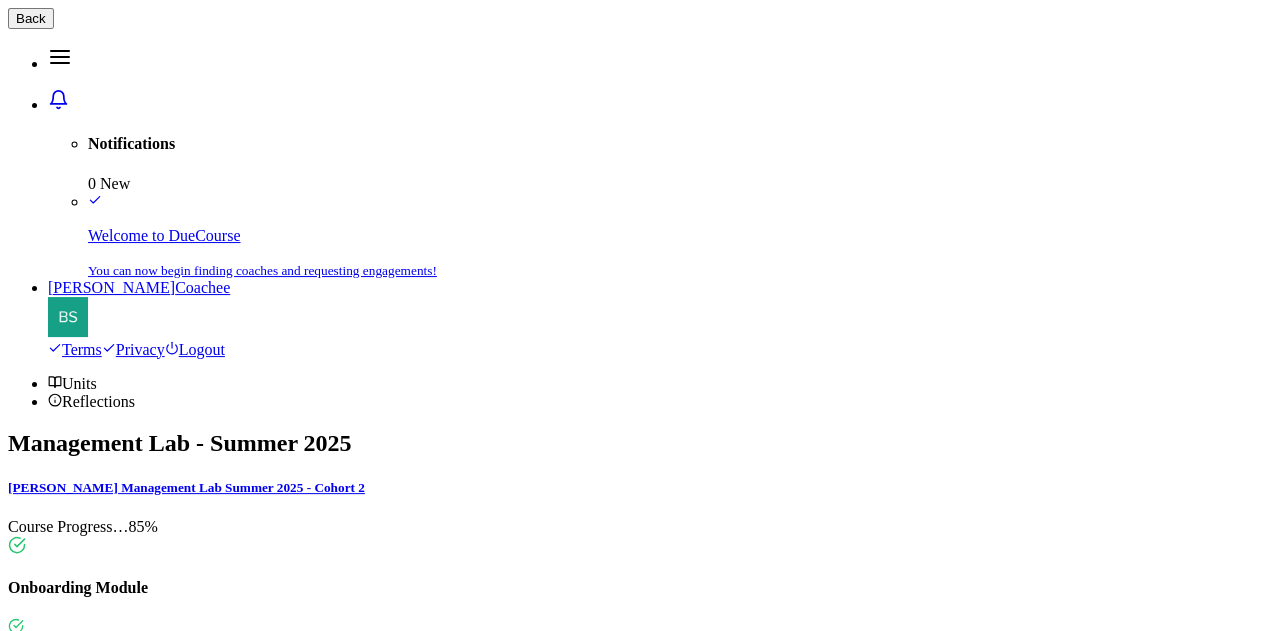 click on "6.1 Building Indispensable Value" at bounding box center [632, 3610] 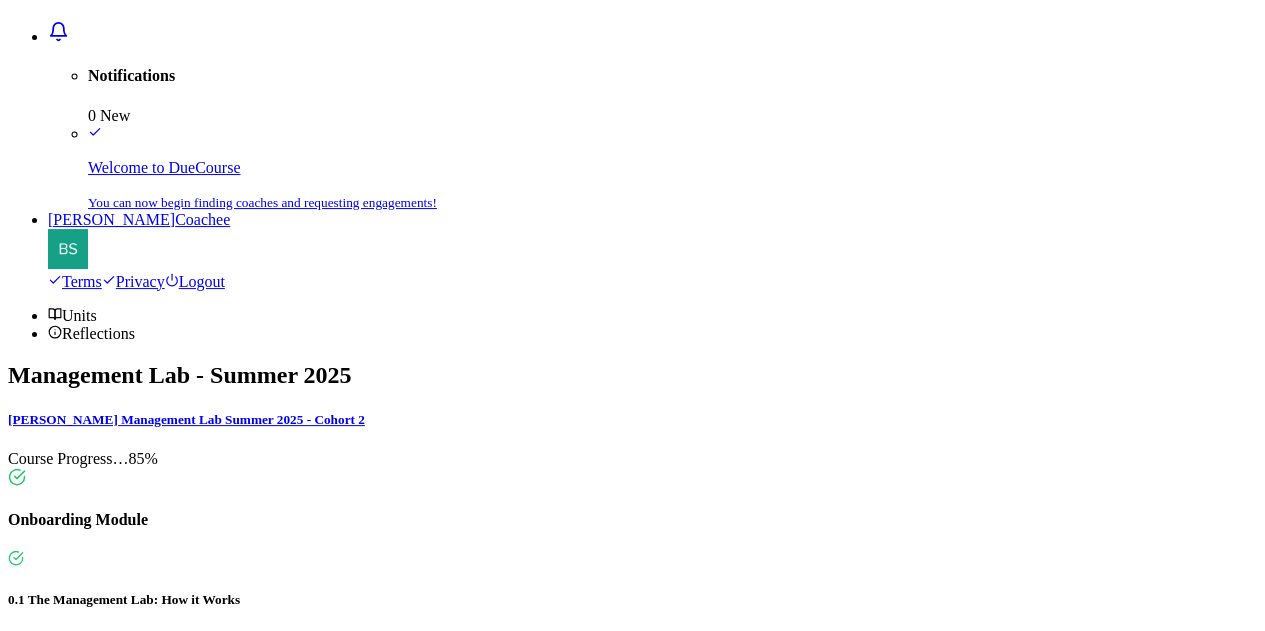 scroll, scrollTop: 100, scrollLeft: 0, axis: vertical 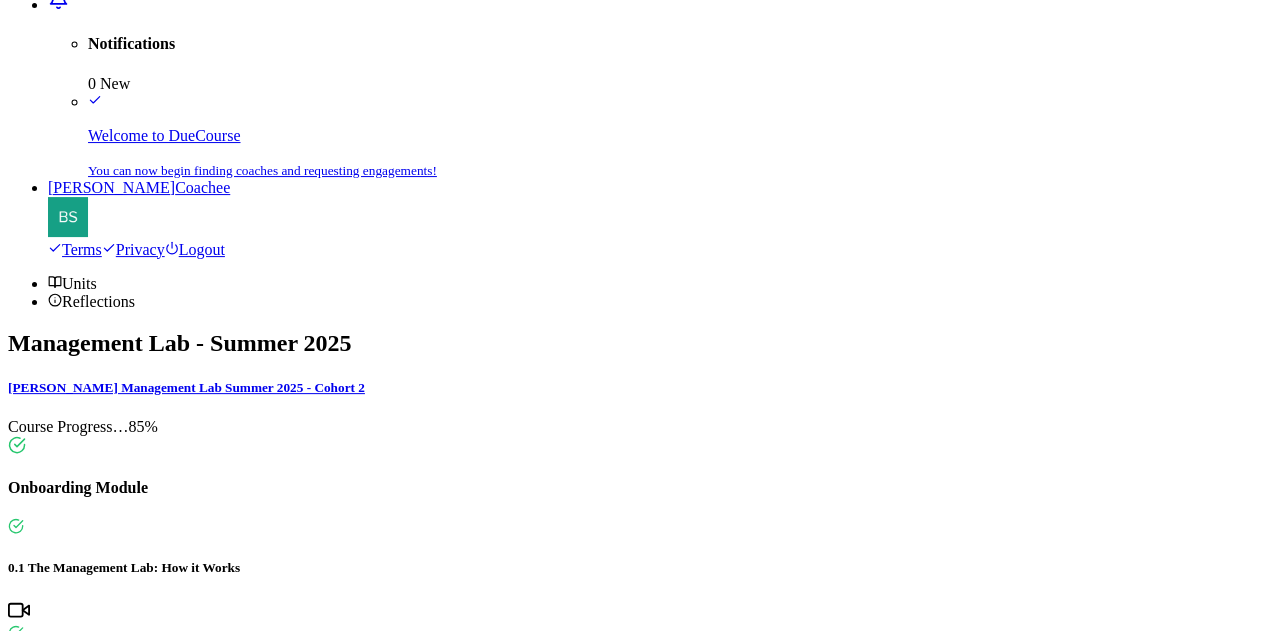 click at bounding box center [636, 4125] 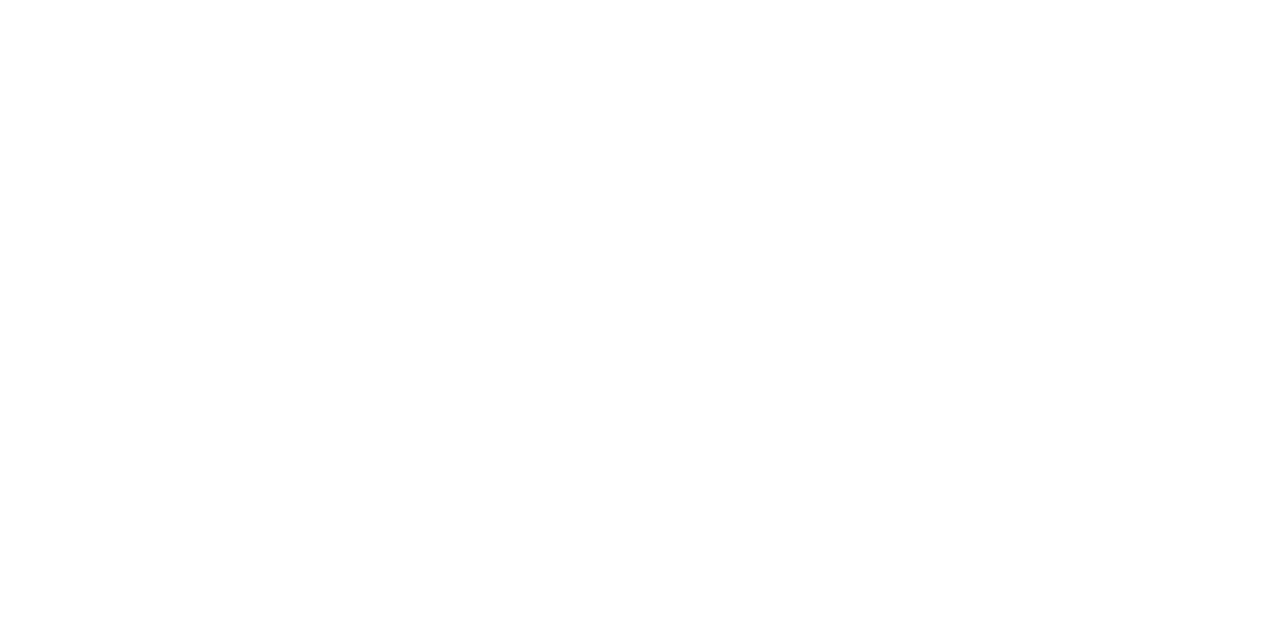 scroll, scrollTop: 0, scrollLeft: 0, axis: both 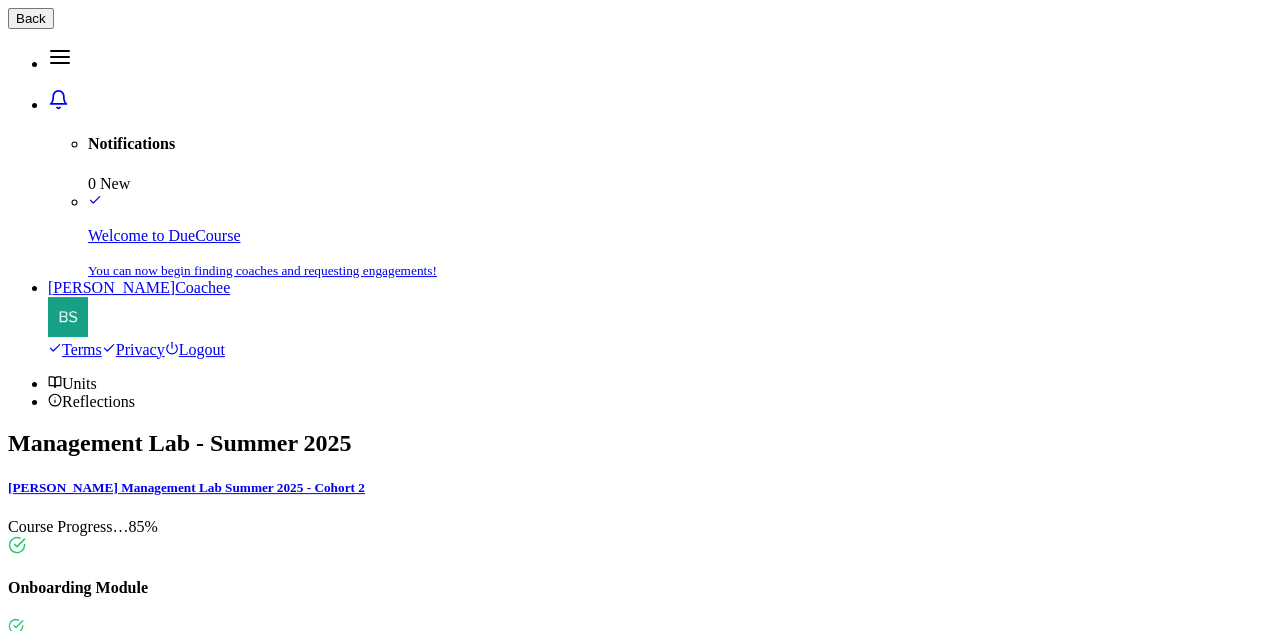 click at bounding box center [633, 4225] 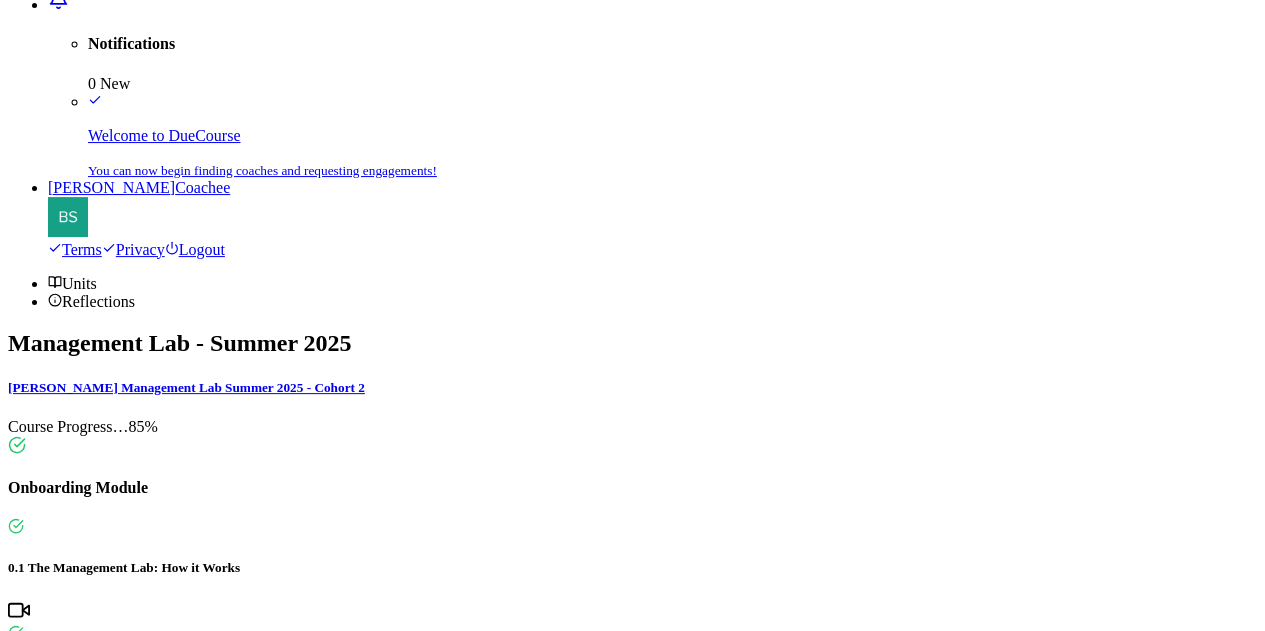 scroll, scrollTop: 3908, scrollLeft: 0, axis: vertical 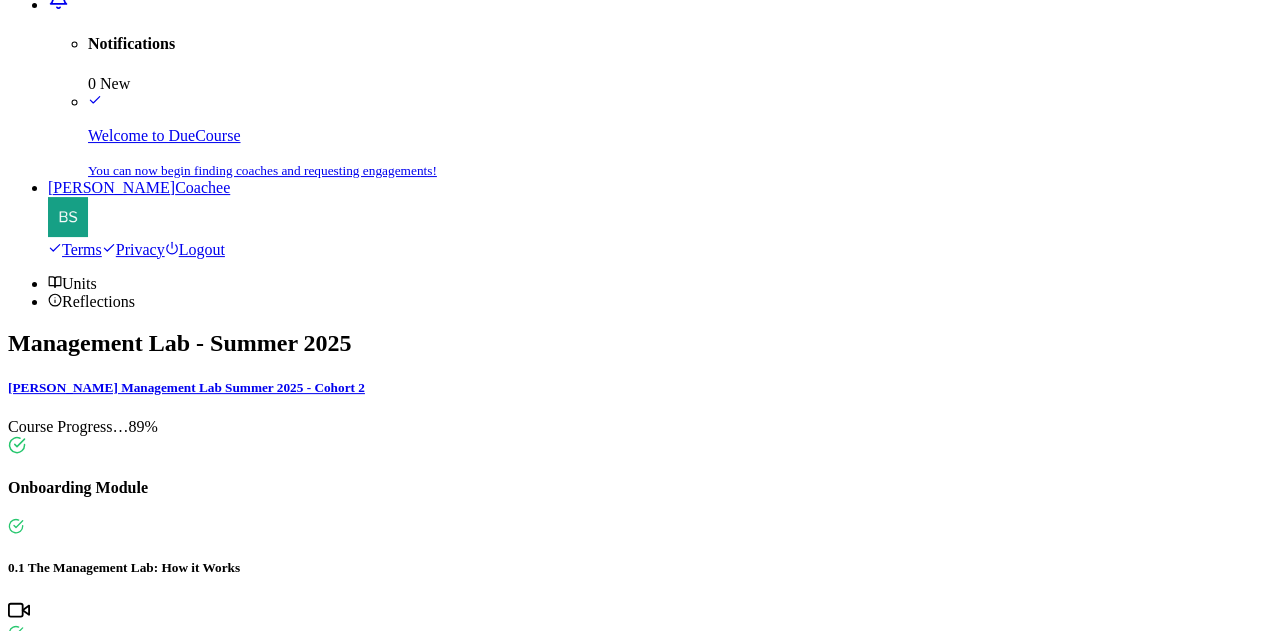 click at bounding box center (633, 4125) 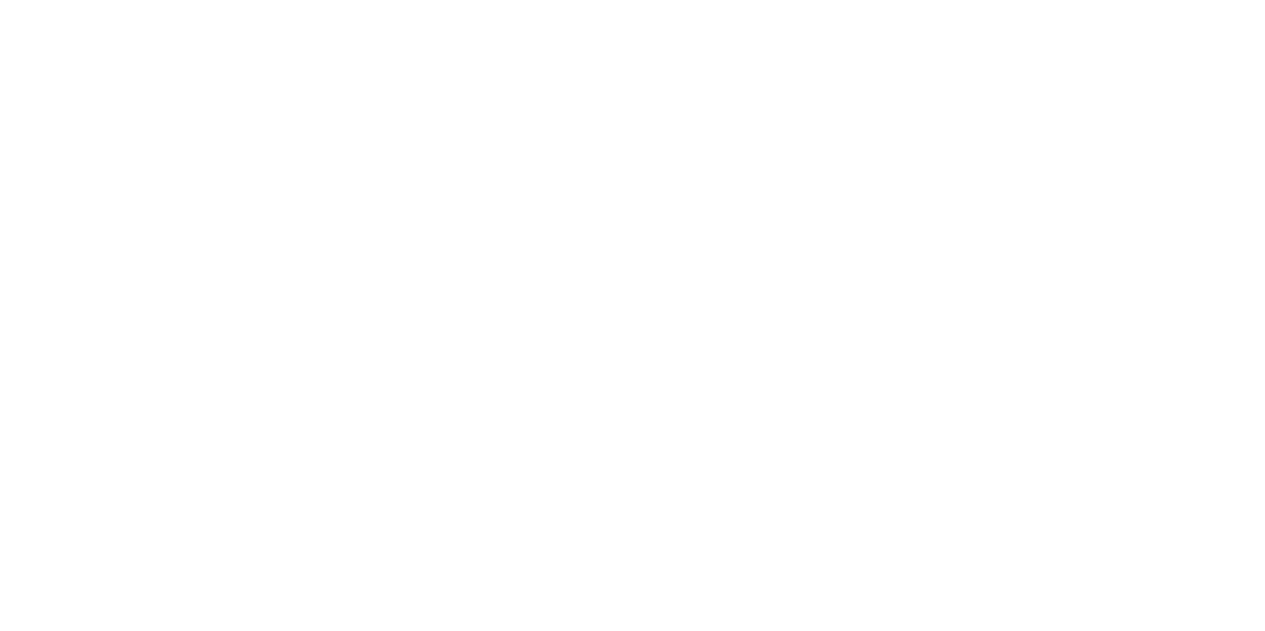 scroll, scrollTop: 0, scrollLeft: 0, axis: both 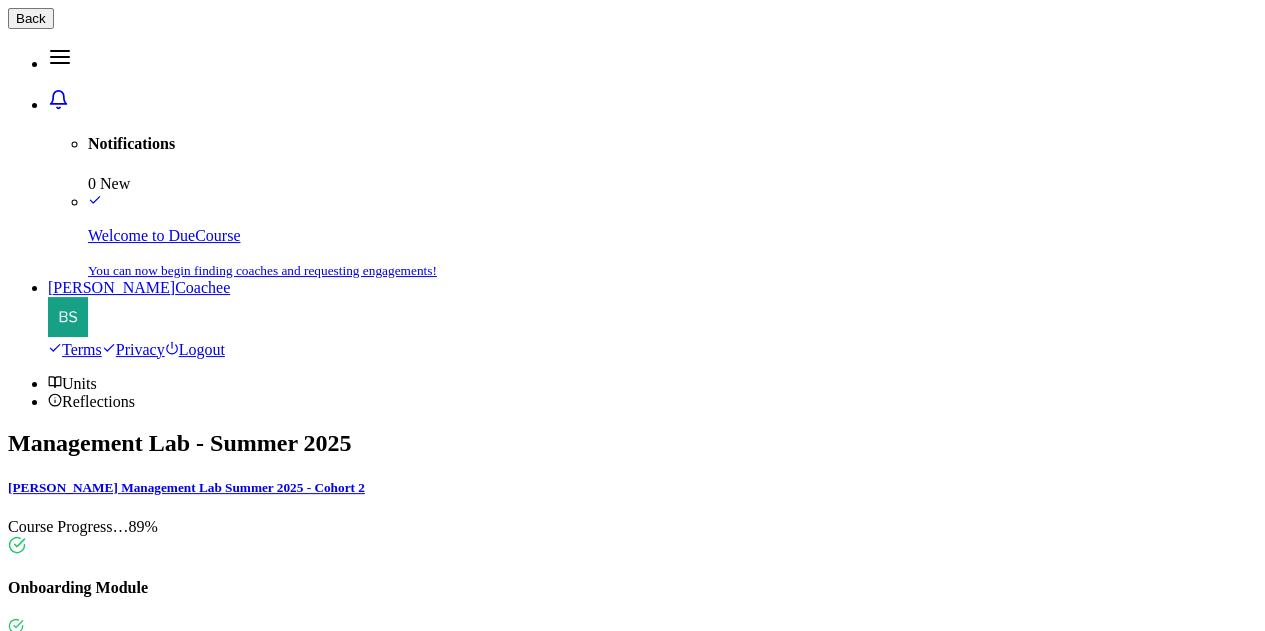 click on "6.2 Workday Mindset Podcast Episode 36: Birds Before Land" at bounding box center [632, 3716] 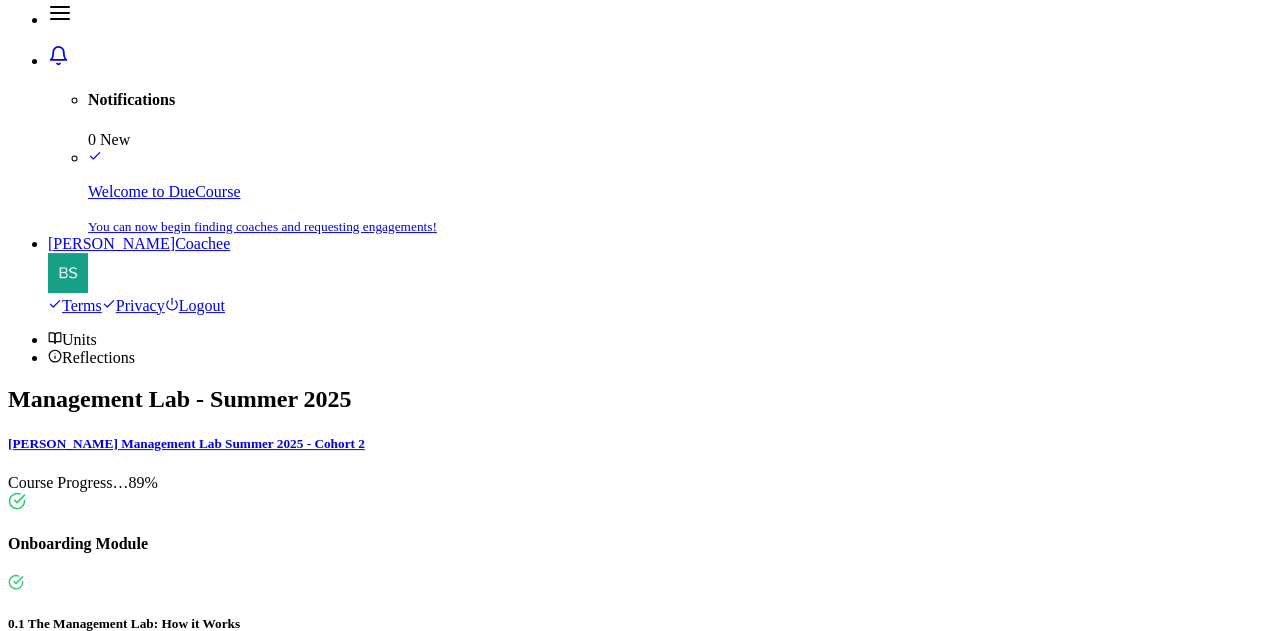 scroll, scrollTop: 144, scrollLeft: 0, axis: vertical 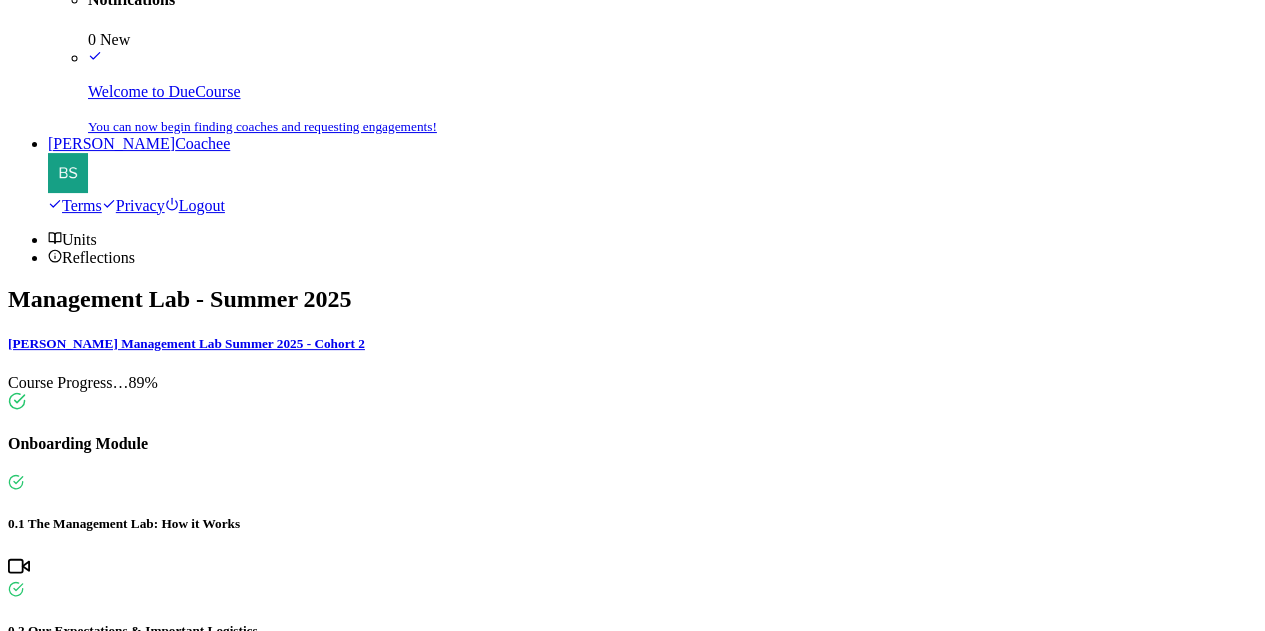 click at bounding box center (633, 4081) 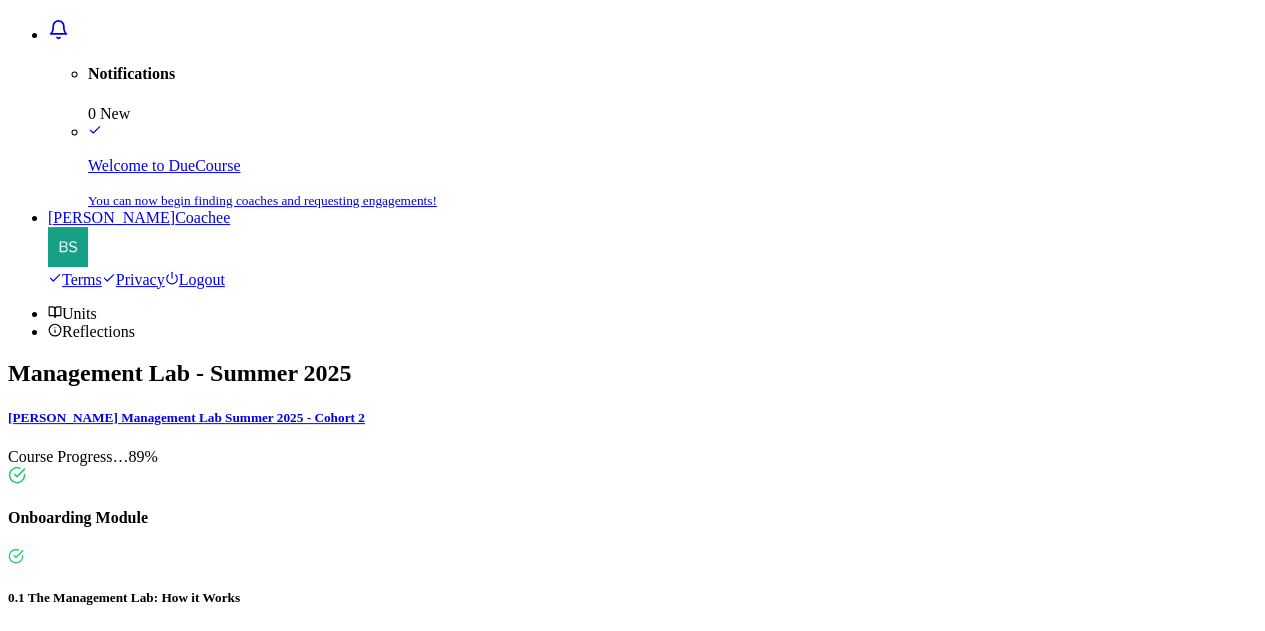 scroll, scrollTop: 0, scrollLeft: 0, axis: both 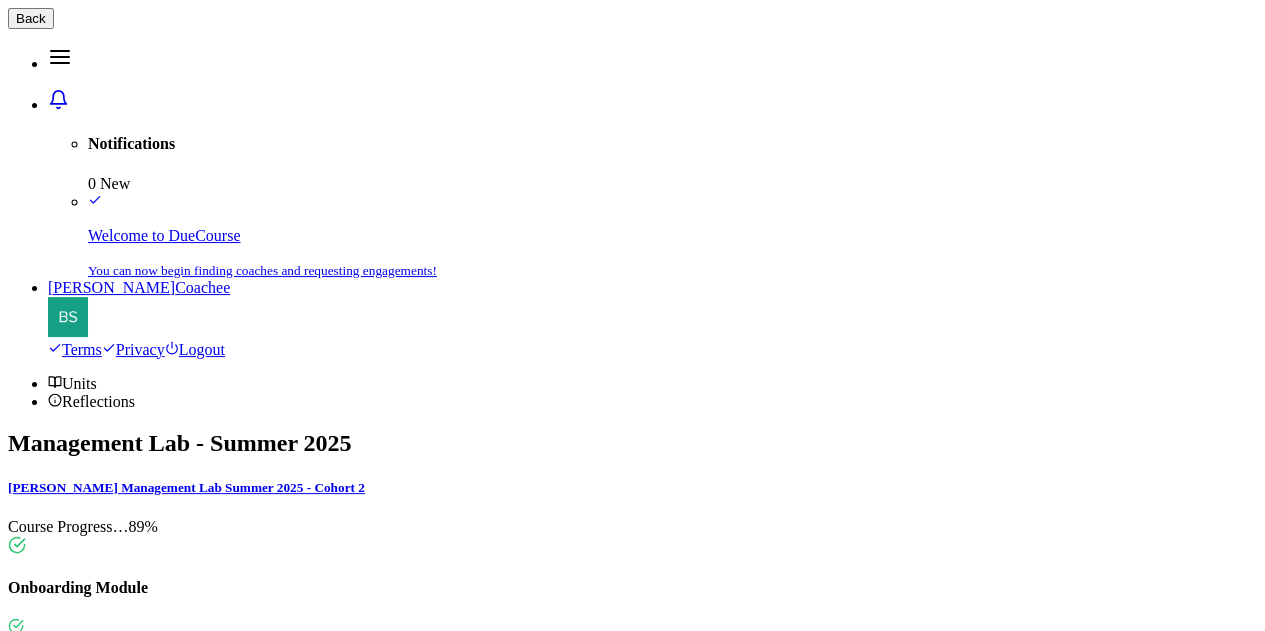 click on "COMPLETE AND CONTINUE" at bounding box center [105, 4415] 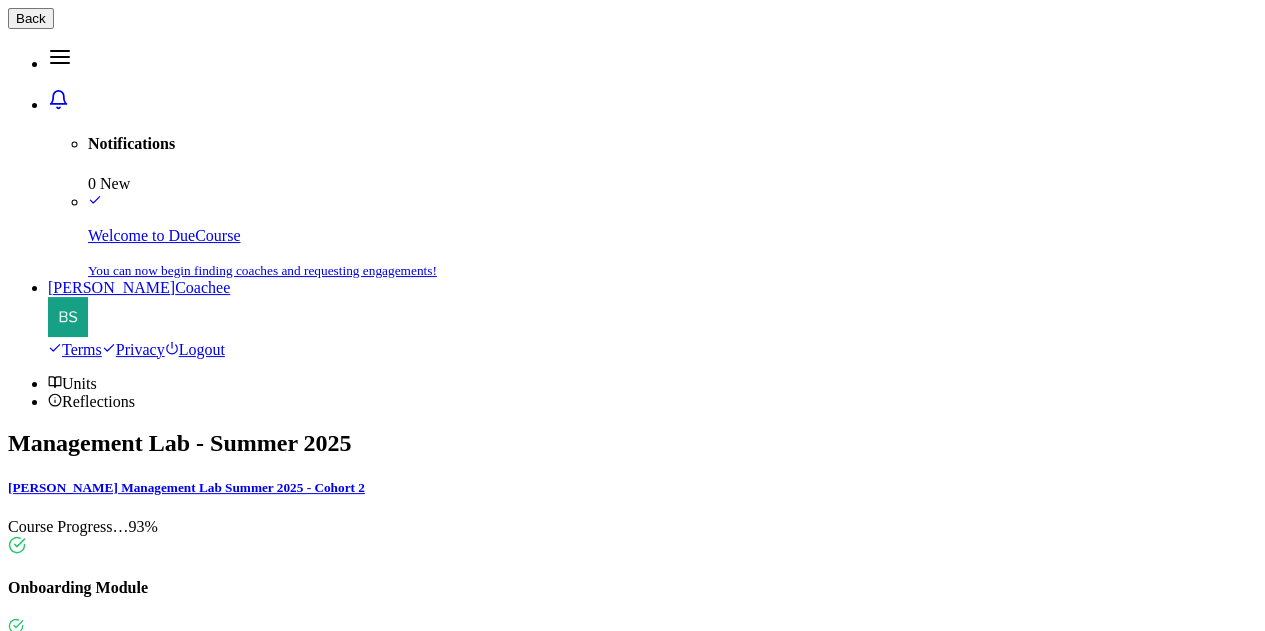 click at bounding box center (338, 4119) 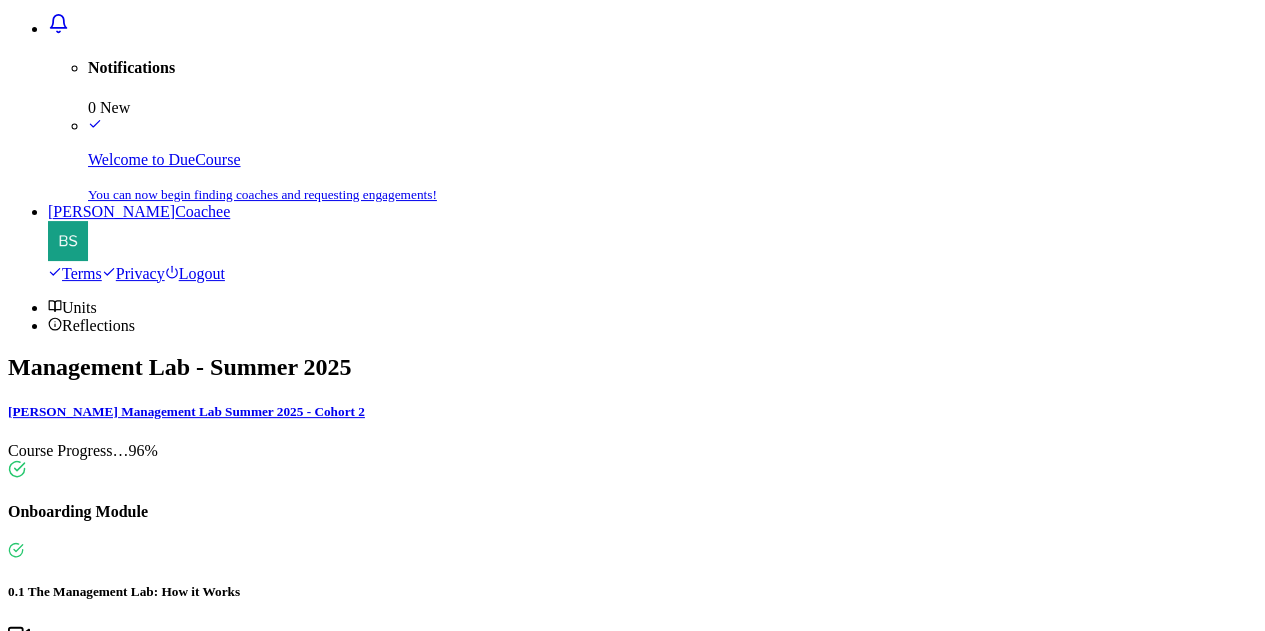 scroll, scrollTop: 144, scrollLeft: 0, axis: vertical 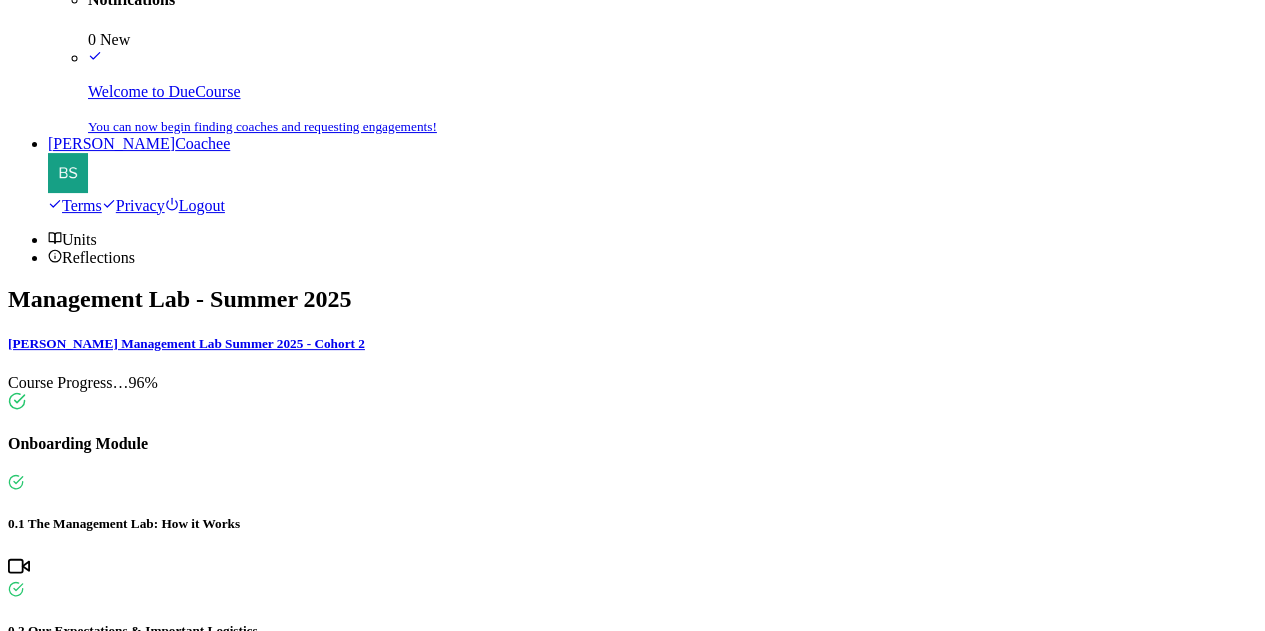 click on "COMPLETE" at bounding box center (52, 4313) 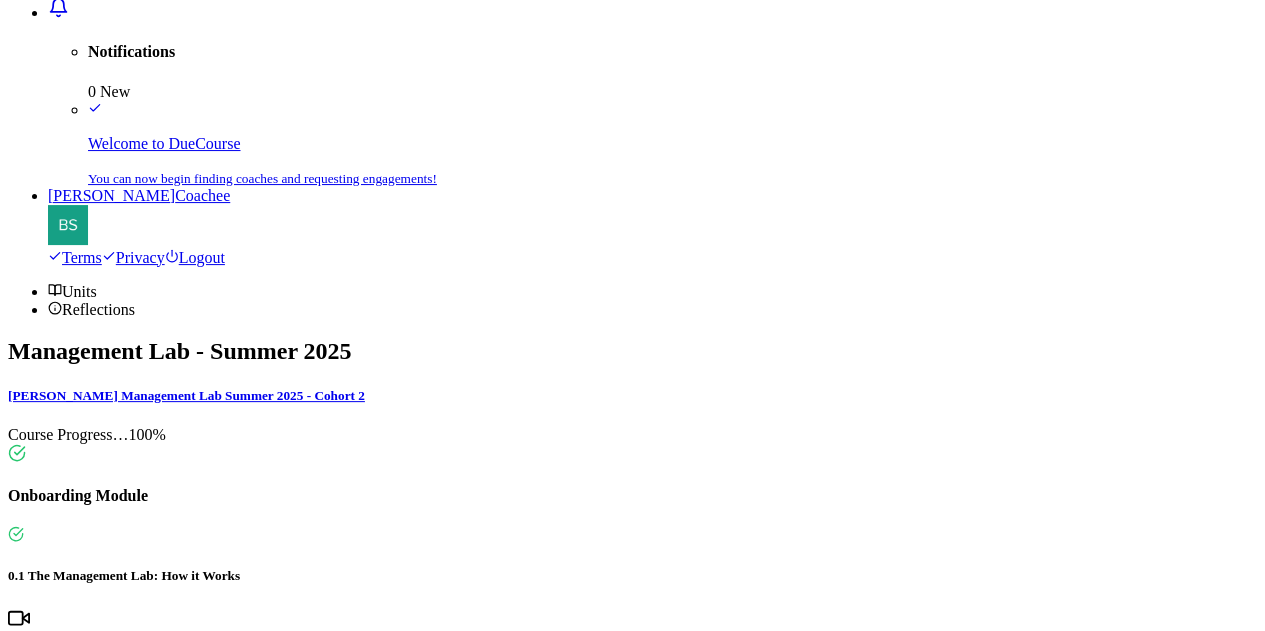 scroll, scrollTop: 160, scrollLeft: 0, axis: vertical 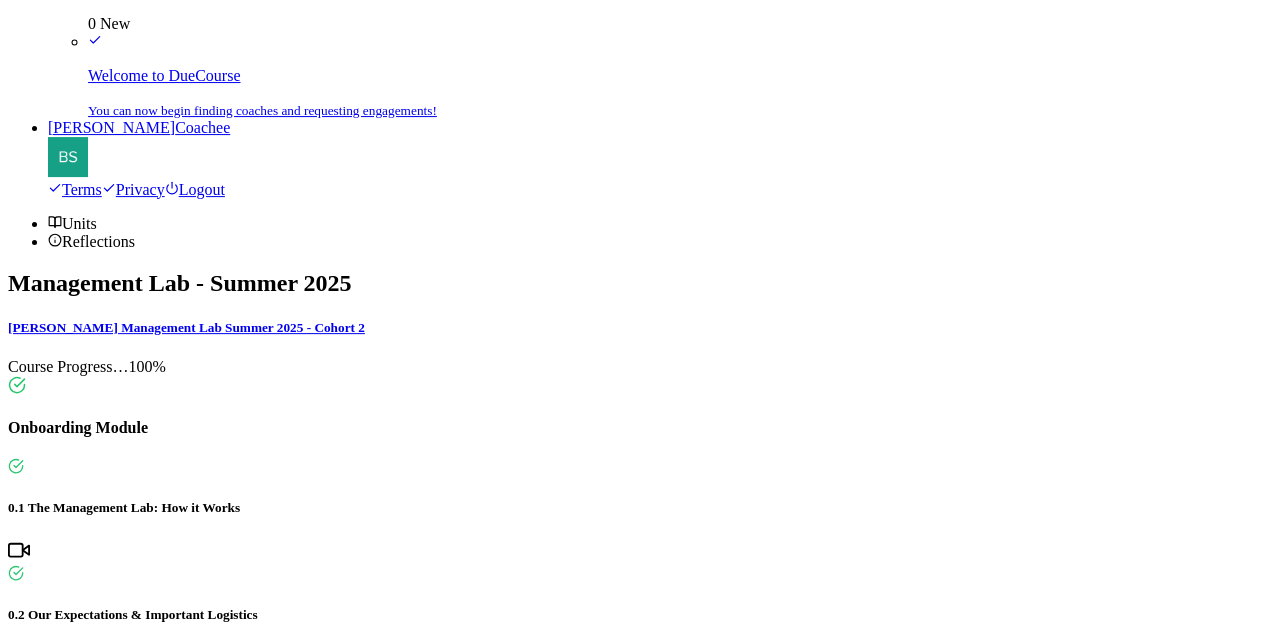click on "Back" at bounding box center (31, -142) 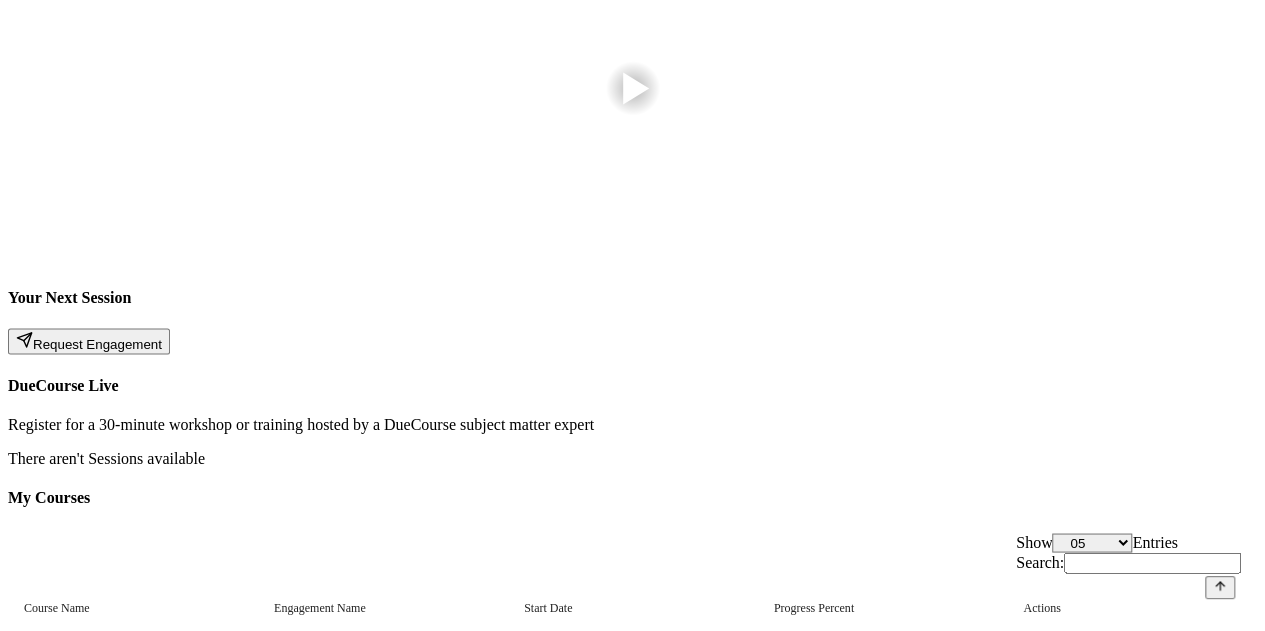 scroll, scrollTop: 1478, scrollLeft: 0, axis: vertical 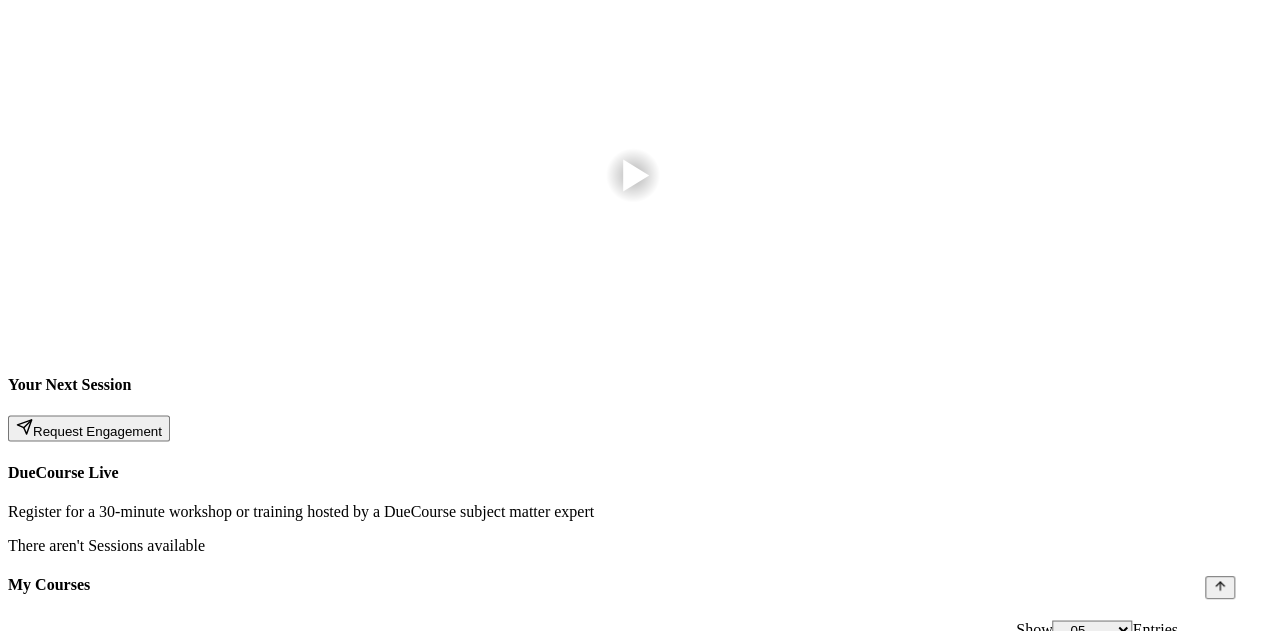 click on "Home" at bounding box center [77, -1390] 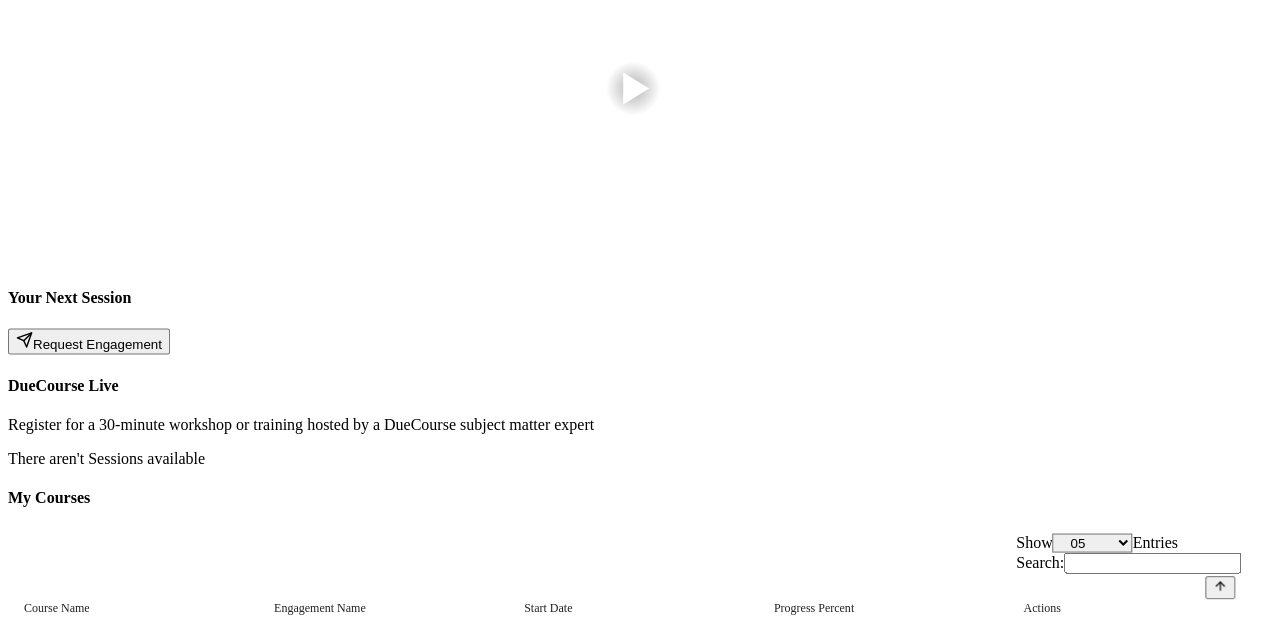 scroll, scrollTop: 1478, scrollLeft: 0, axis: vertical 